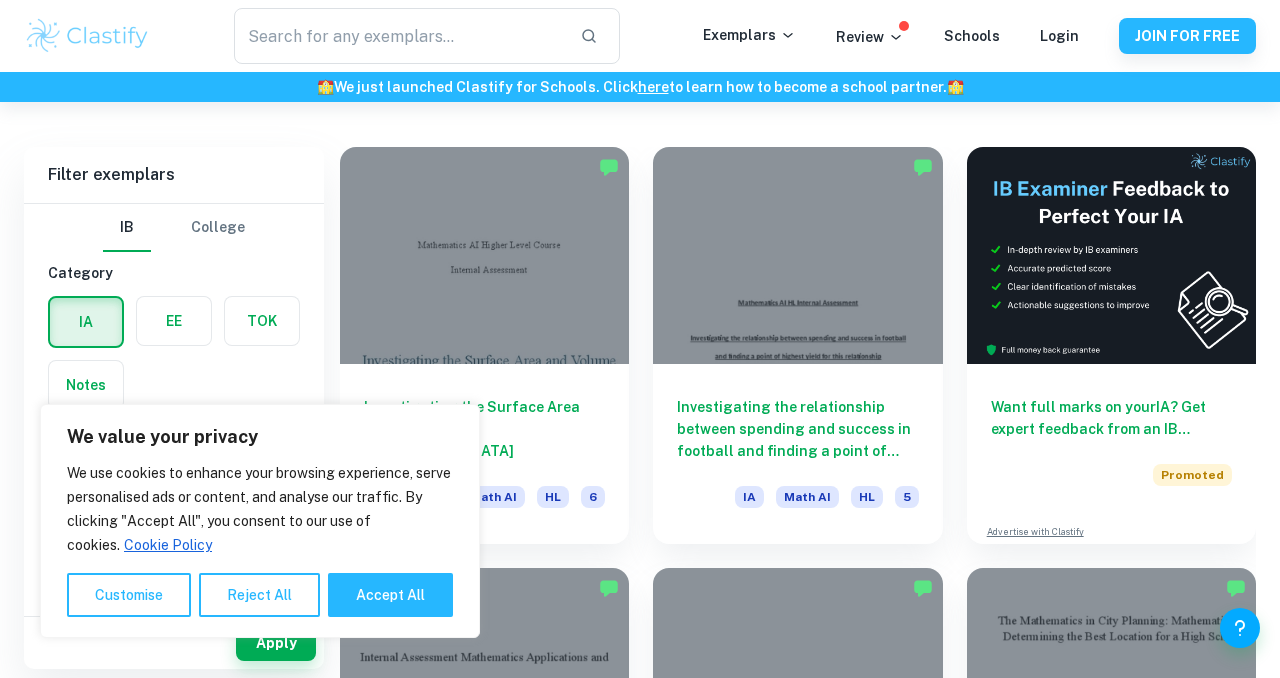 scroll, scrollTop: 528, scrollLeft: 0, axis: vertical 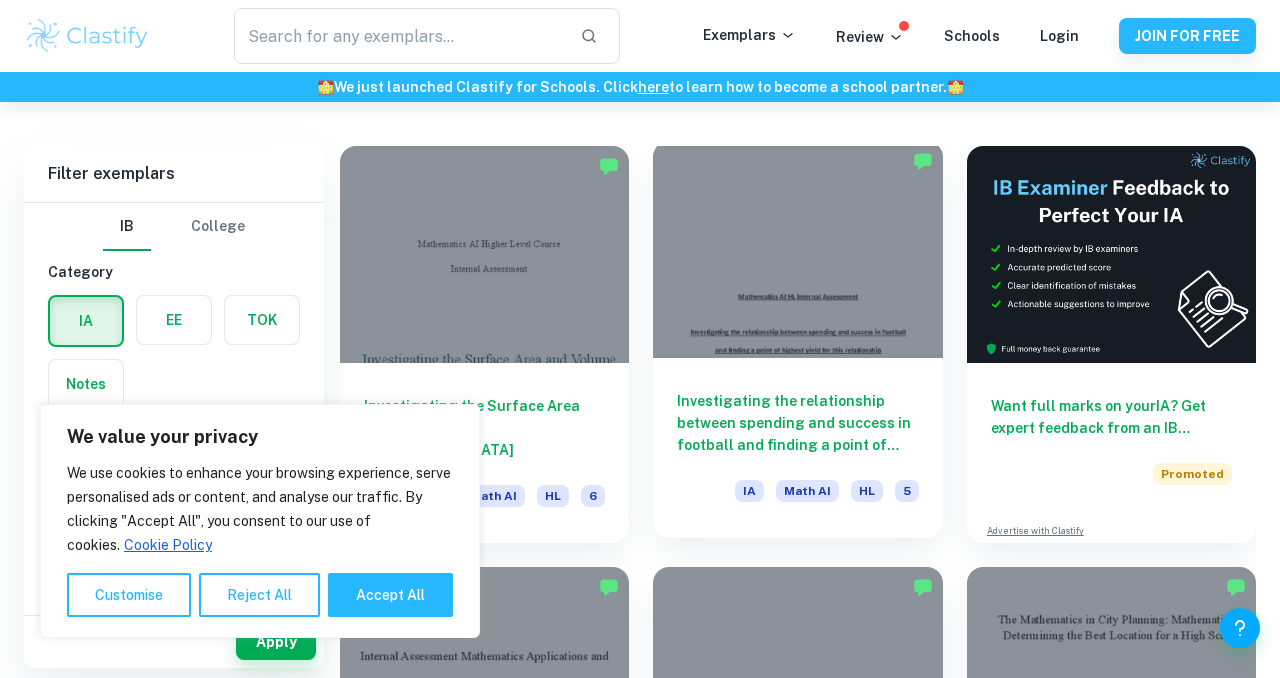 click at bounding box center [797, 249] 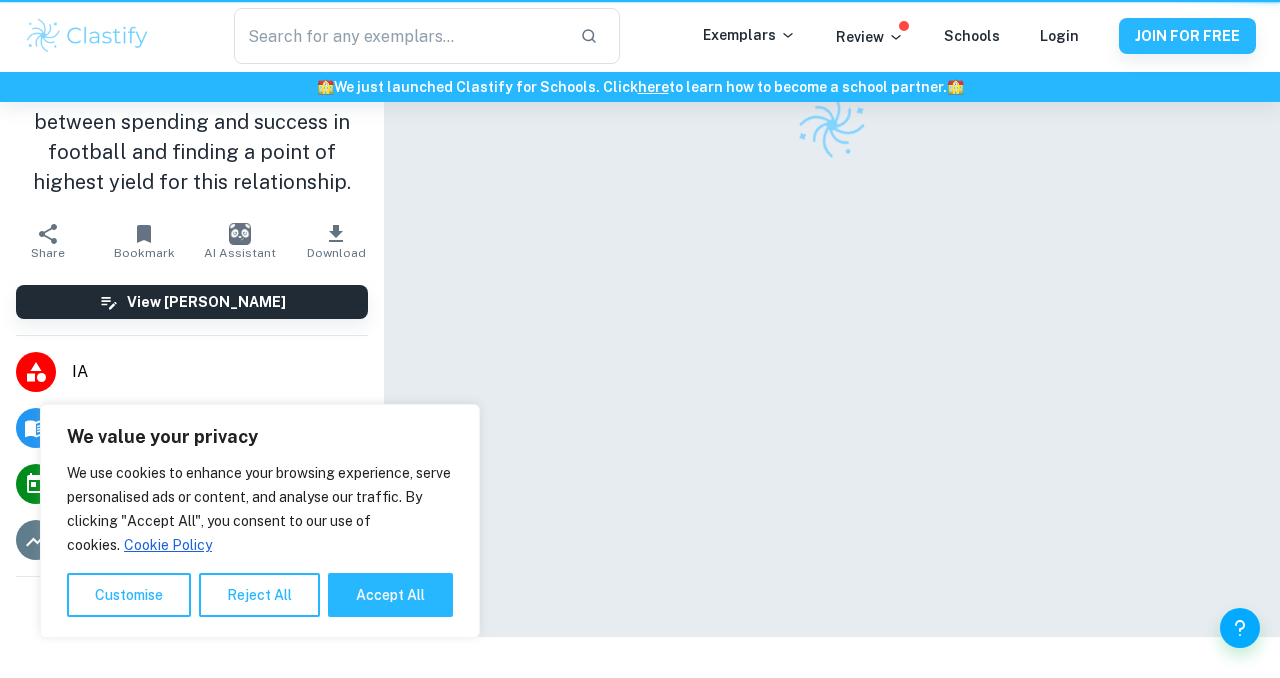 scroll, scrollTop: 0, scrollLeft: 0, axis: both 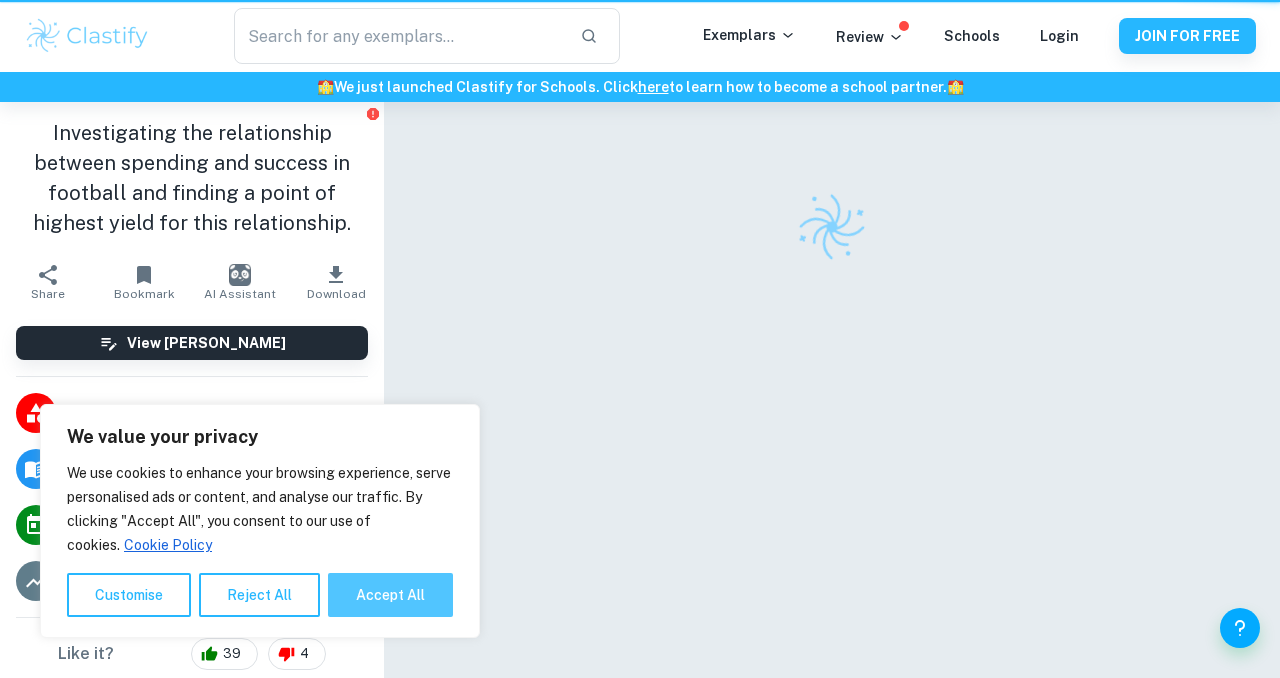 click on "Accept All" at bounding box center [390, 595] 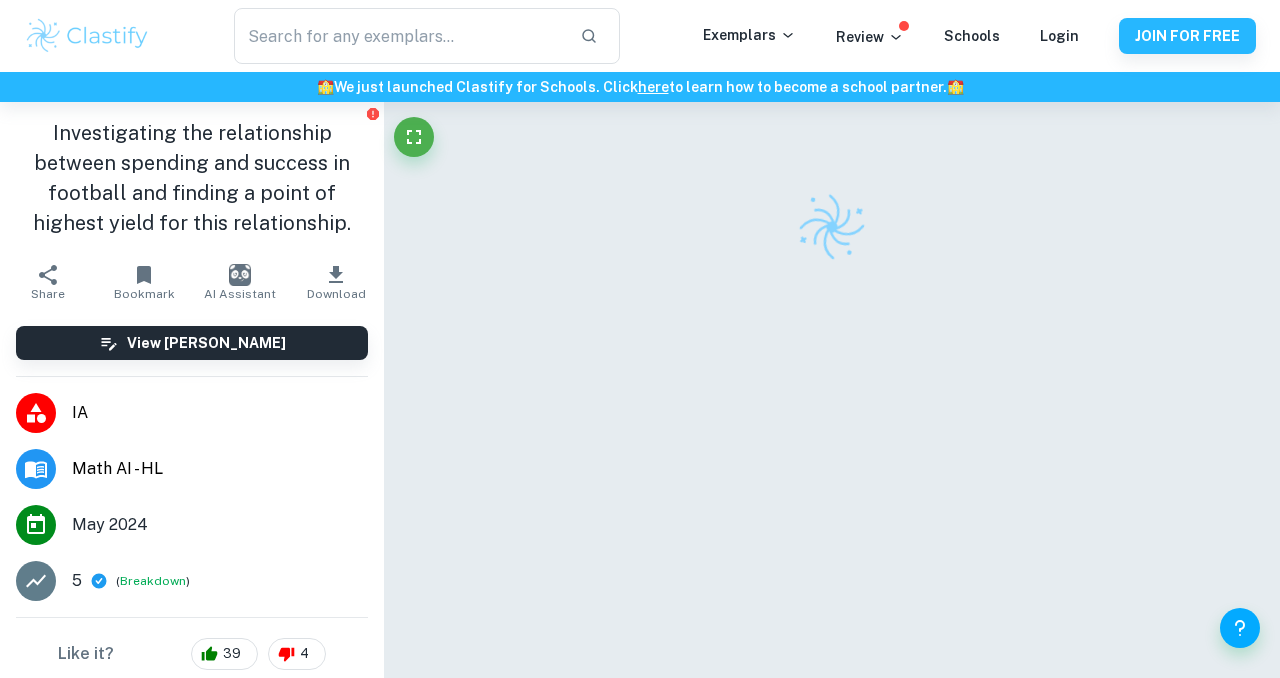 checkbox on "true" 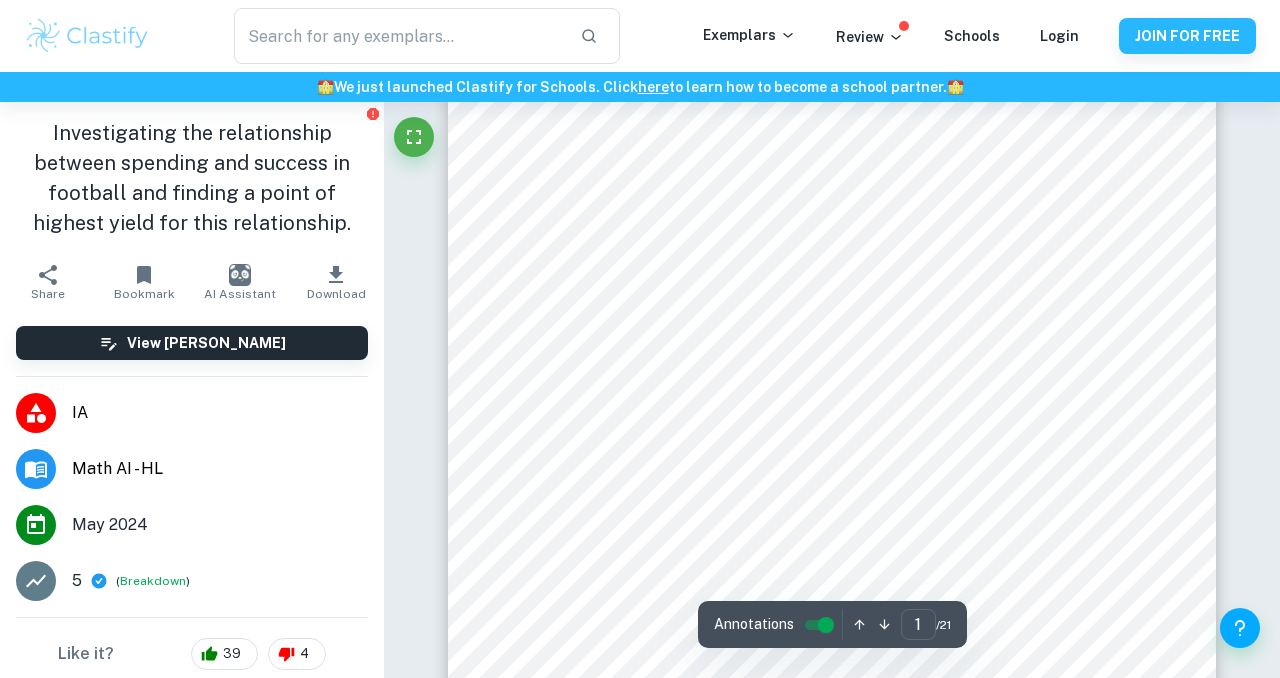 scroll, scrollTop: 0, scrollLeft: 0, axis: both 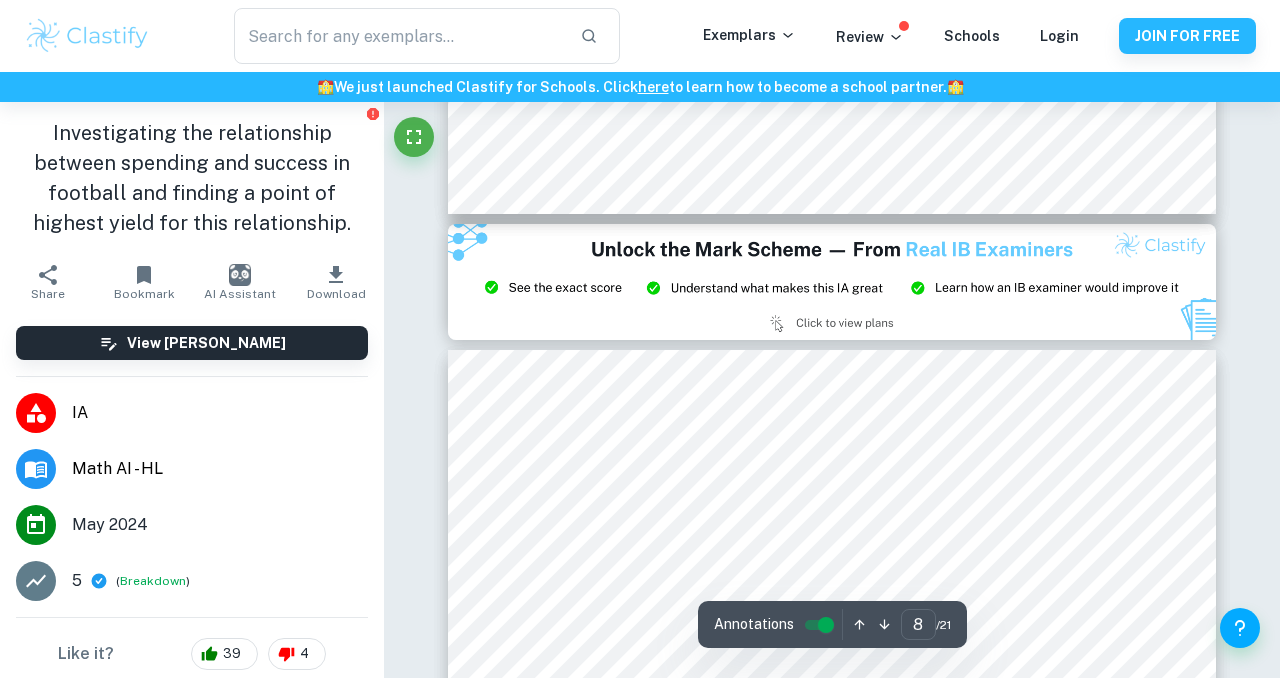 type on "9" 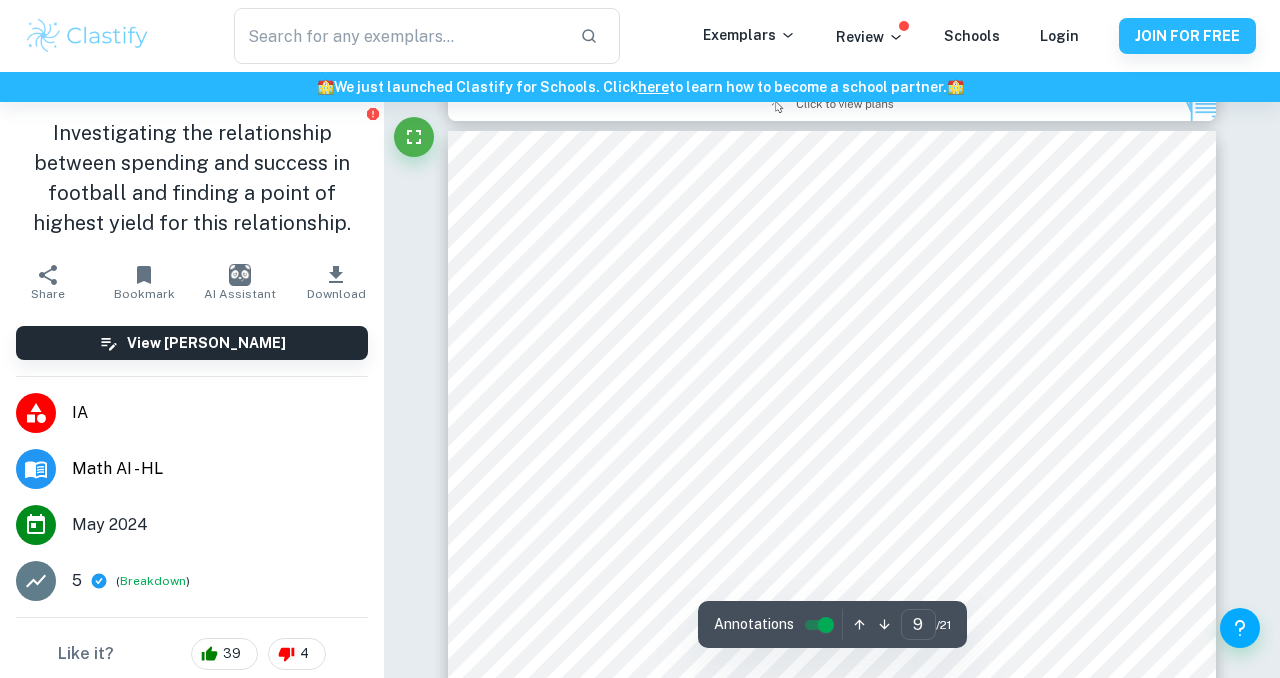 scroll, scrollTop: 9207, scrollLeft: 0, axis: vertical 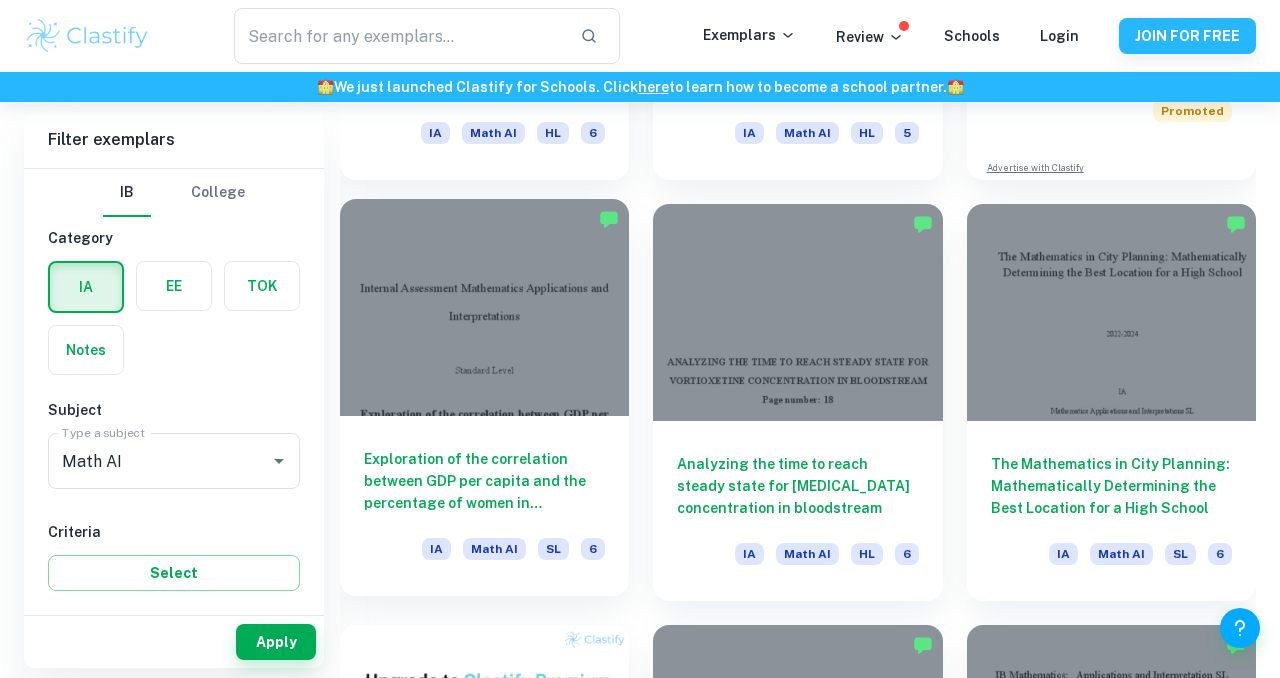 click on "Exploration of the correlation between GDP per capita and the percentage of women in parliaments." at bounding box center [484, 481] 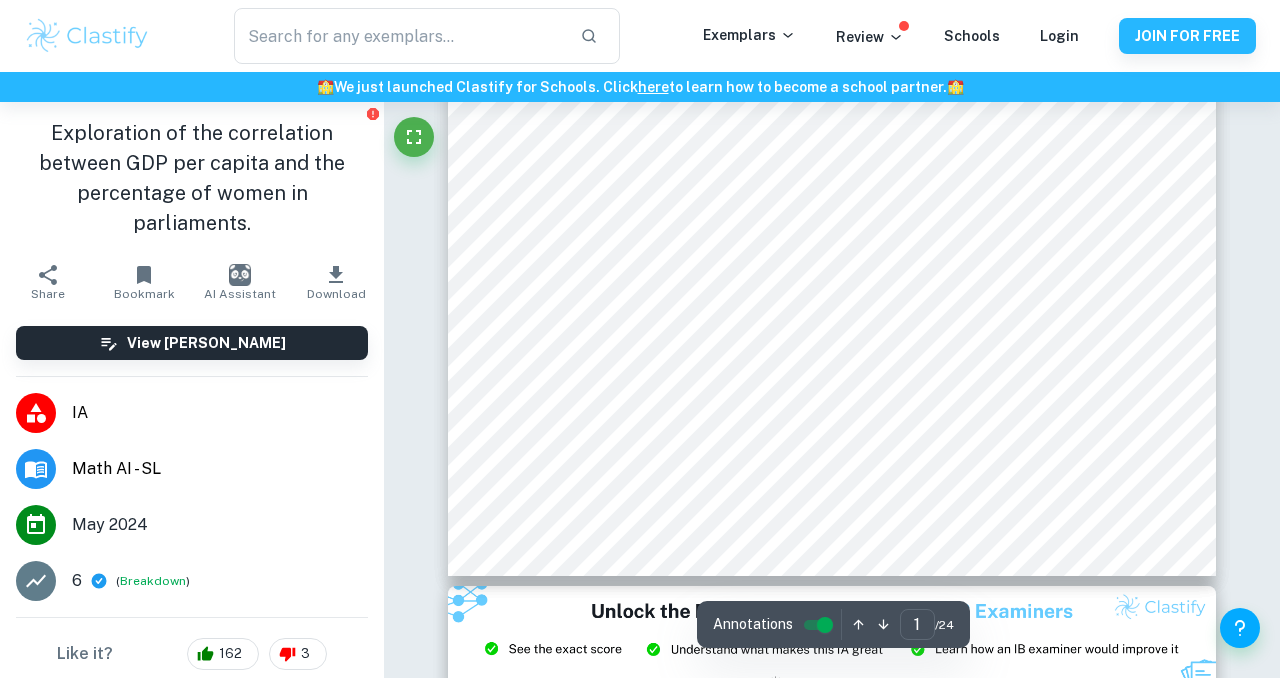 scroll, scrollTop: 0, scrollLeft: 0, axis: both 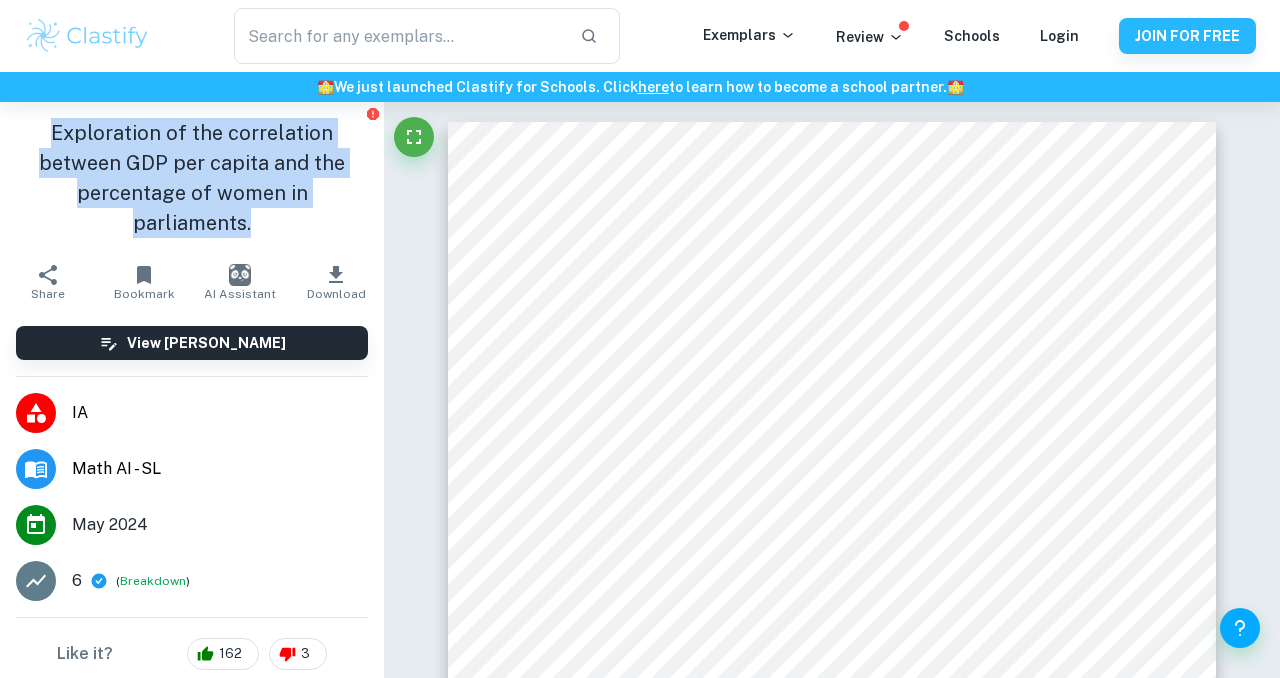 drag, startPoint x: 50, startPoint y: 130, endPoint x: 365, endPoint y: 205, distance: 323.8055 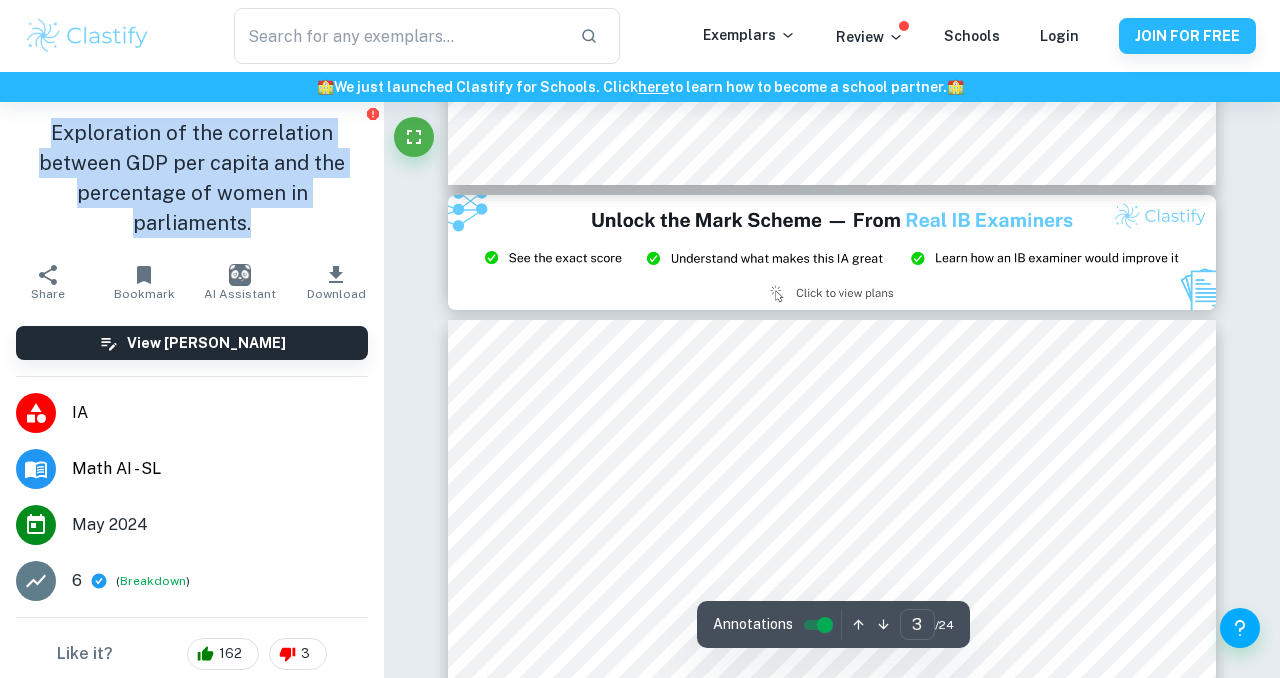scroll, scrollTop: 2371, scrollLeft: 0, axis: vertical 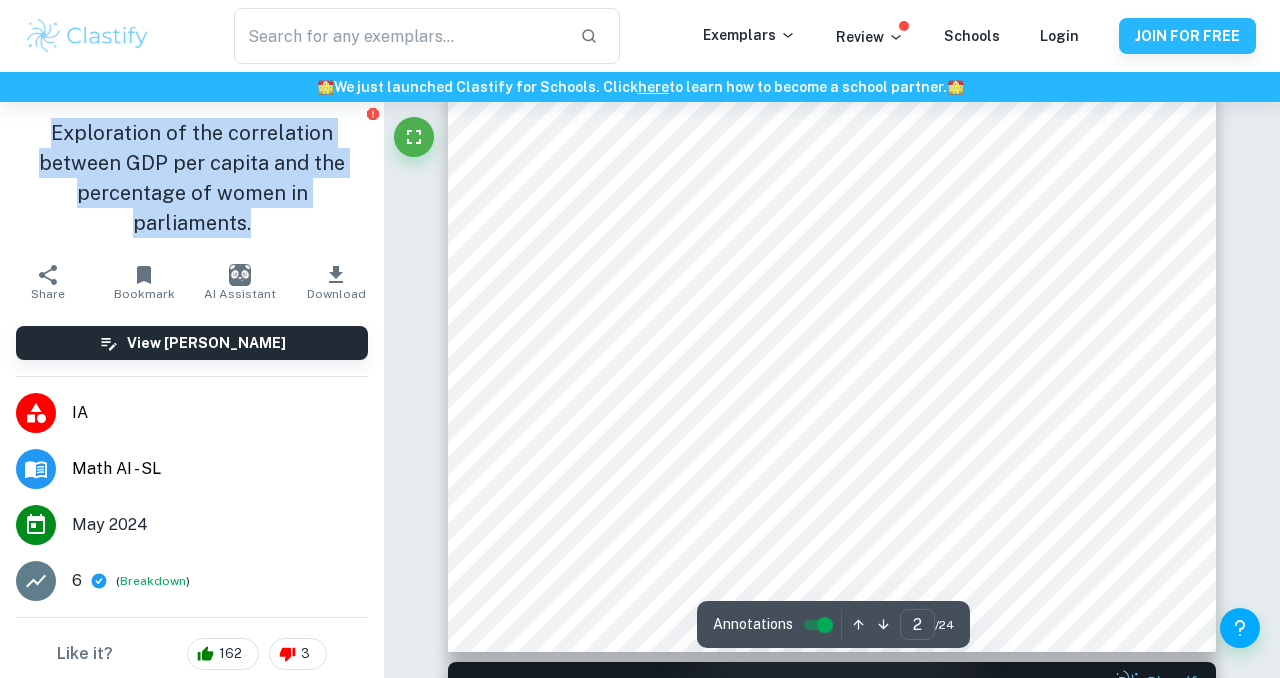 type on "1" 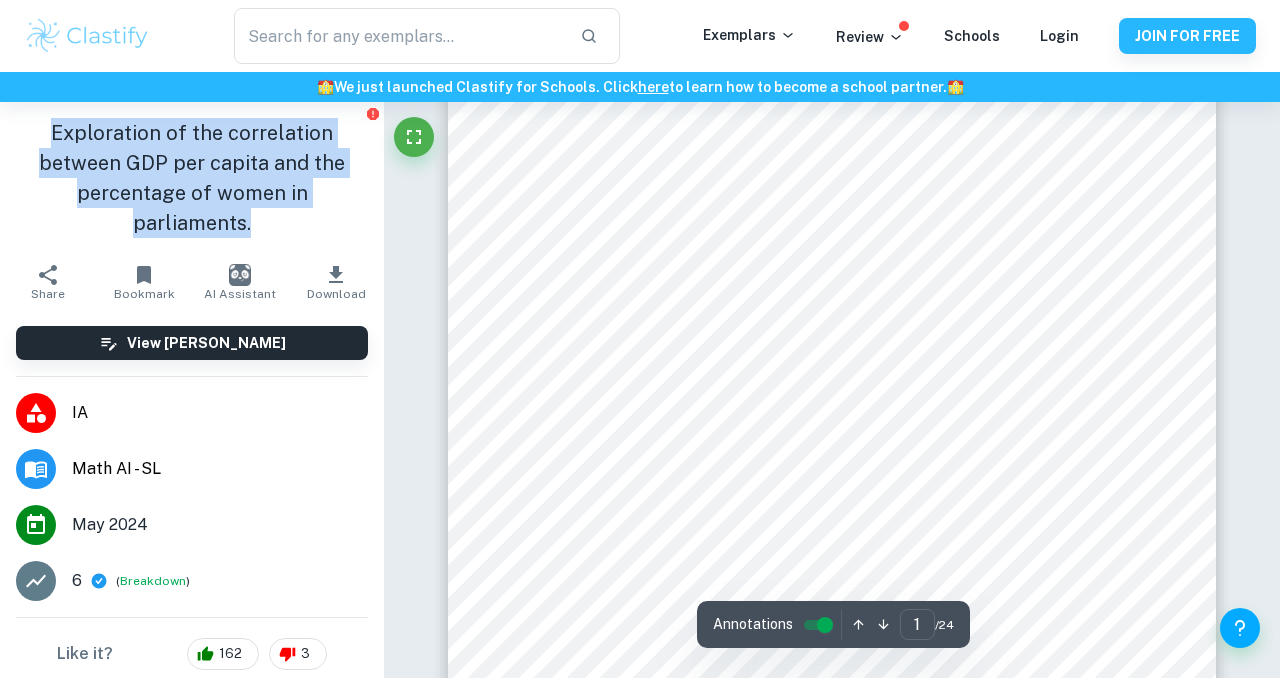 scroll, scrollTop: 0, scrollLeft: 0, axis: both 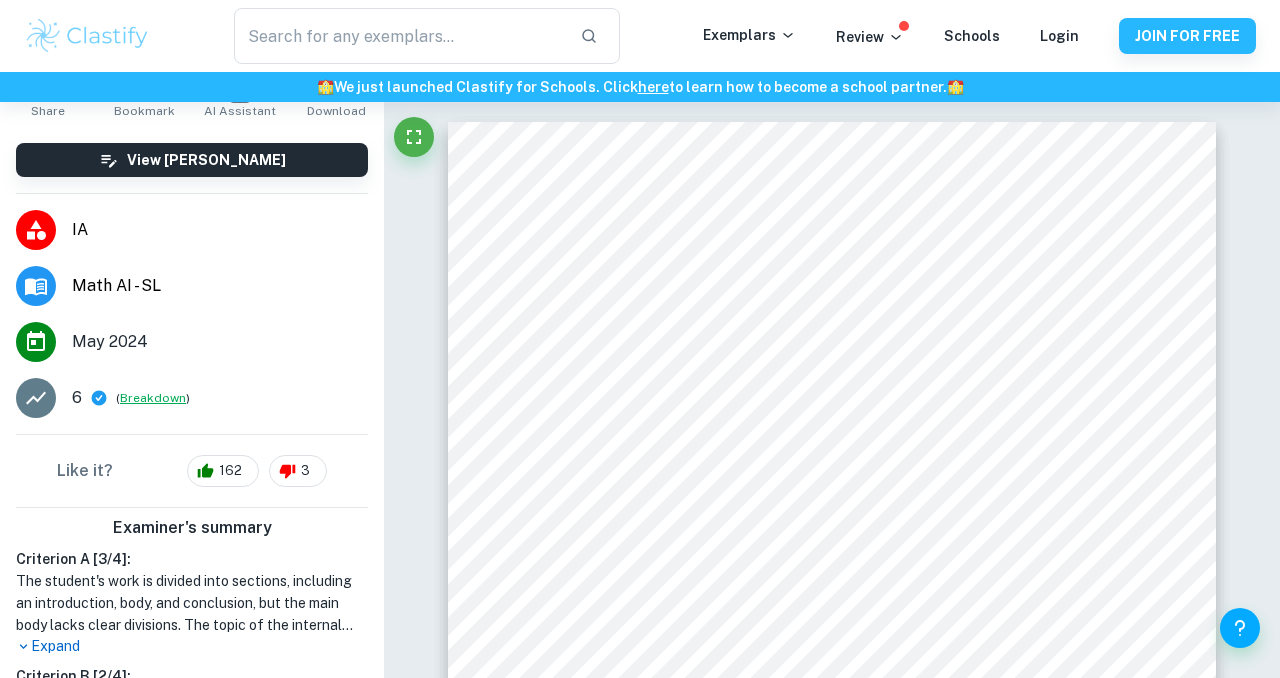 click on "Breakdown" at bounding box center [153, 398] 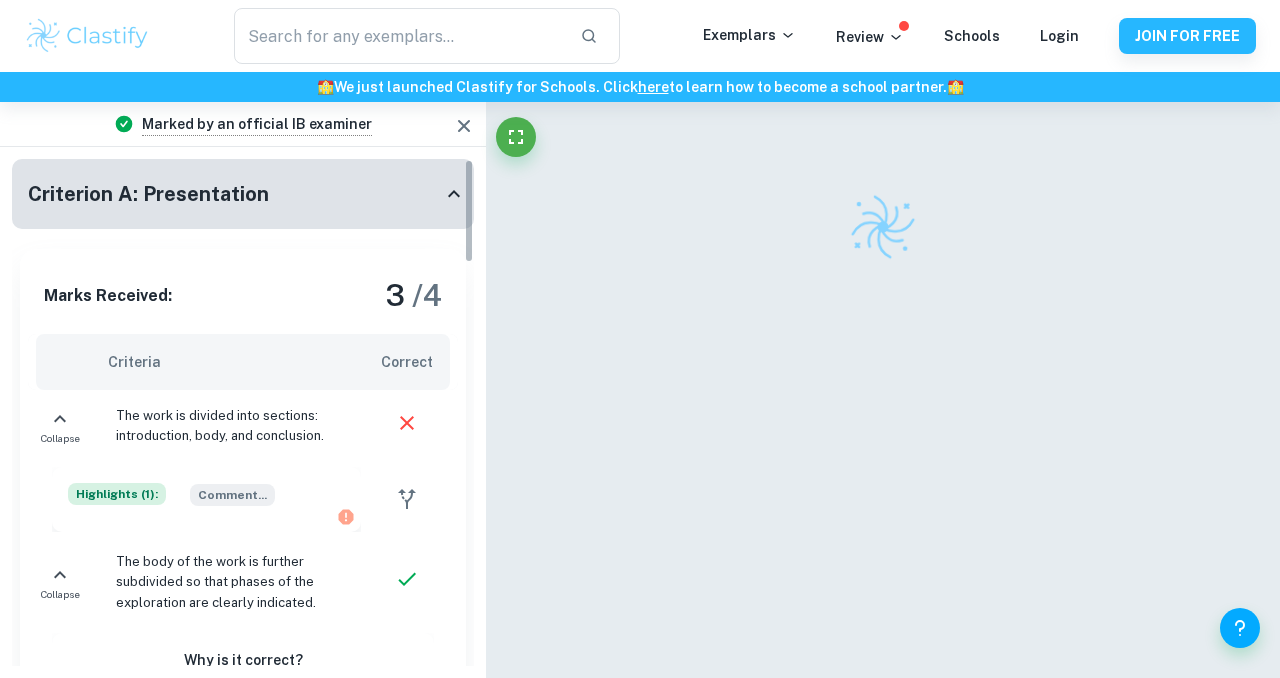 scroll, scrollTop: 0, scrollLeft: 0, axis: both 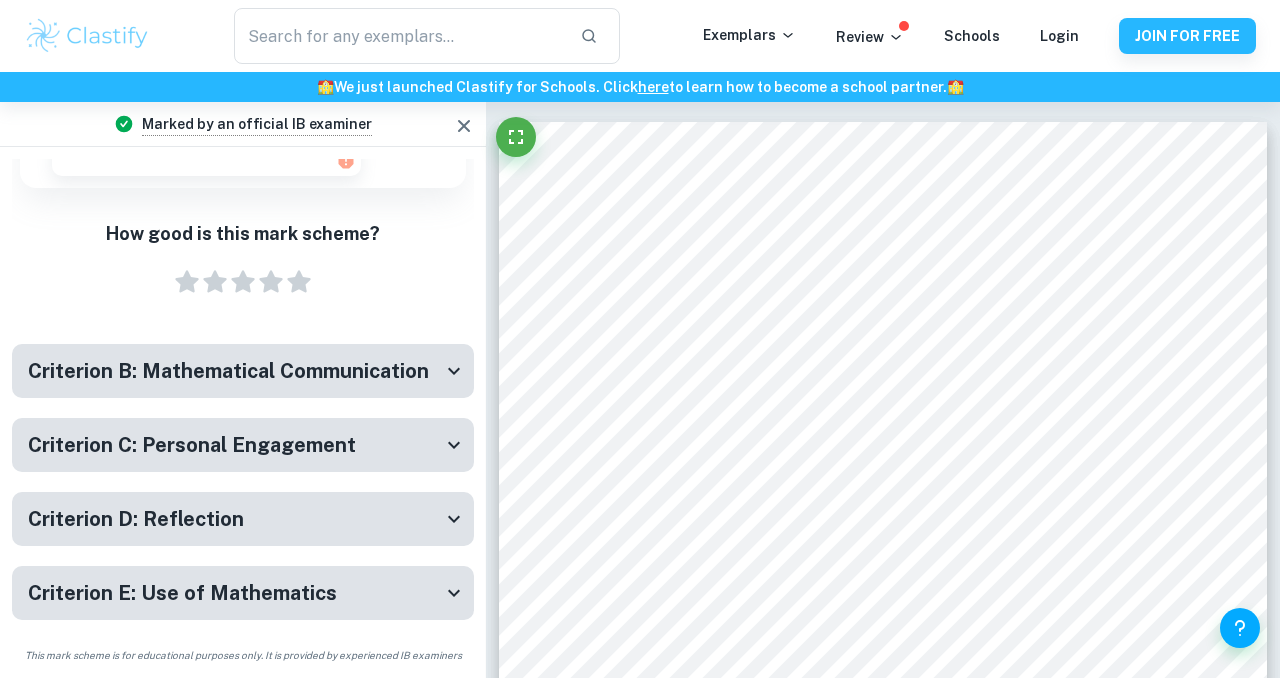 click on "Criterion B: Mathematical Communication" at bounding box center (228, 371) 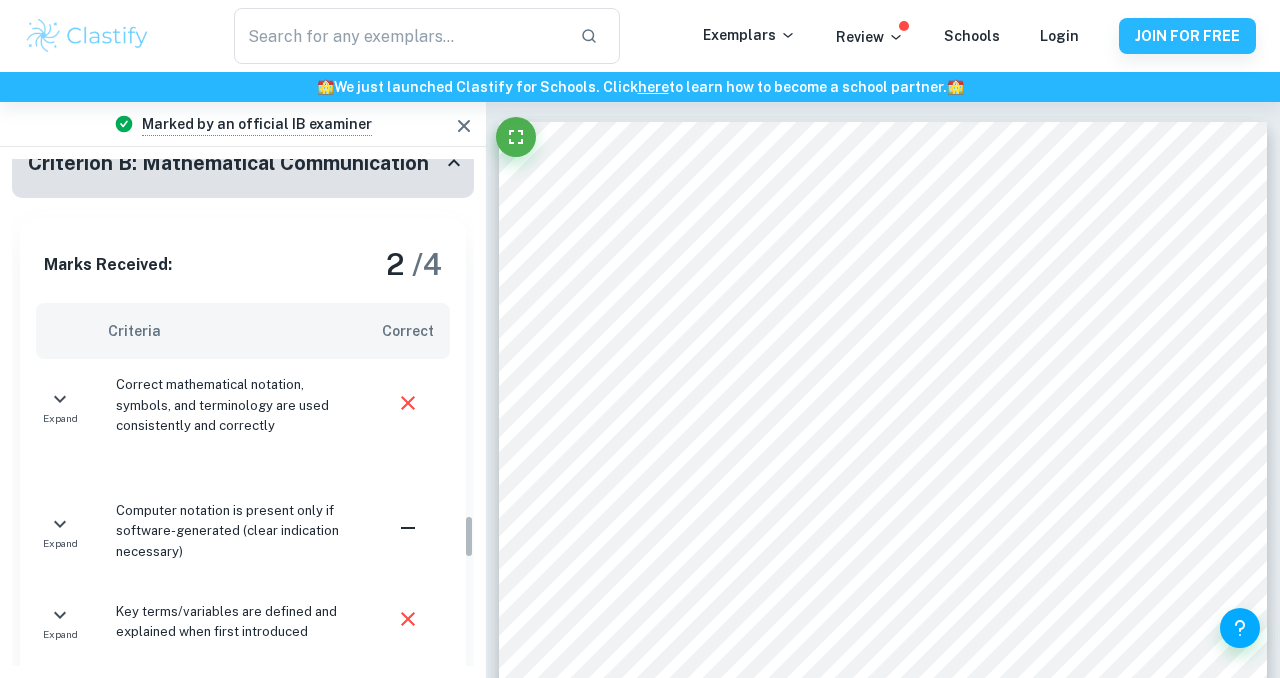 scroll, scrollTop: 4137, scrollLeft: 0, axis: vertical 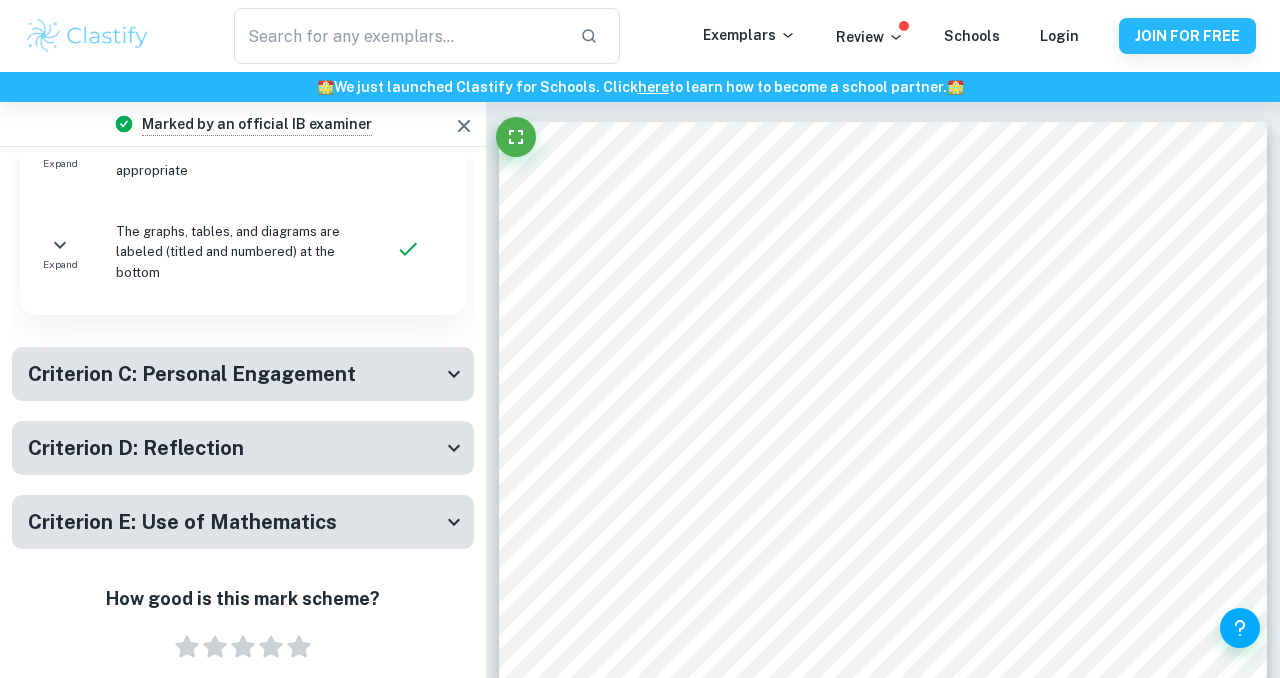 click on "Criterion C: Personal Engagement" at bounding box center [243, 374] 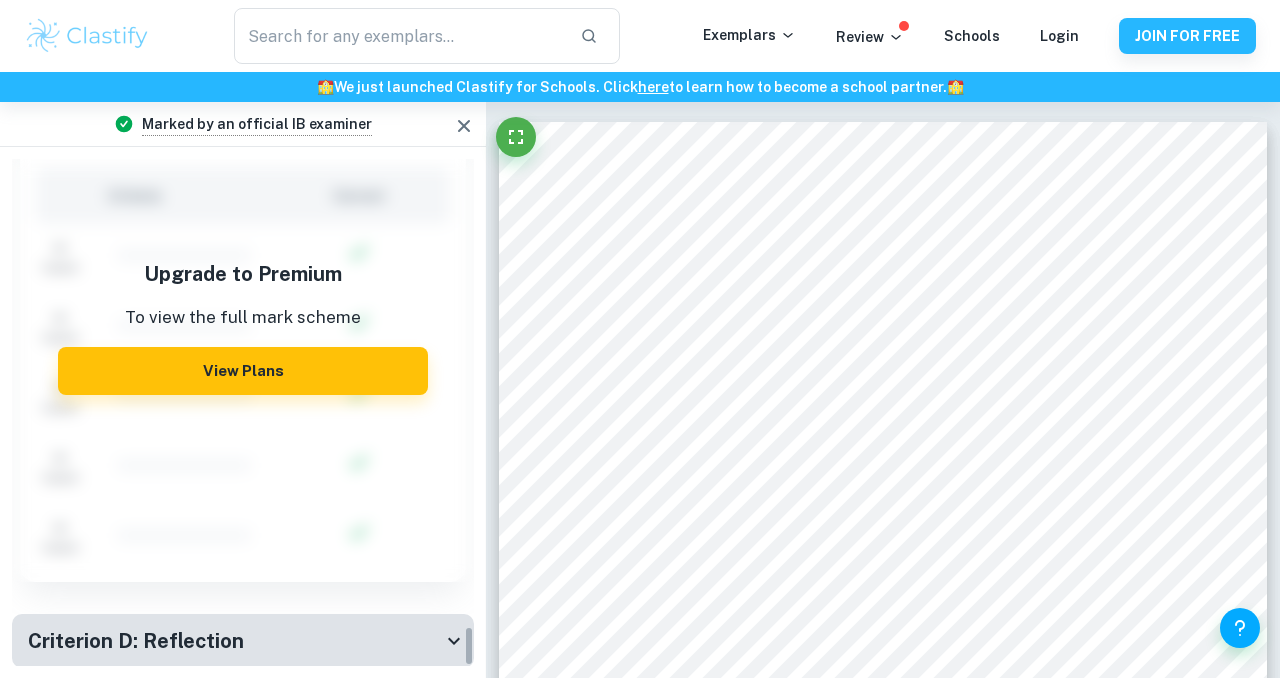 scroll, scrollTop: 5904, scrollLeft: 0, axis: vertical 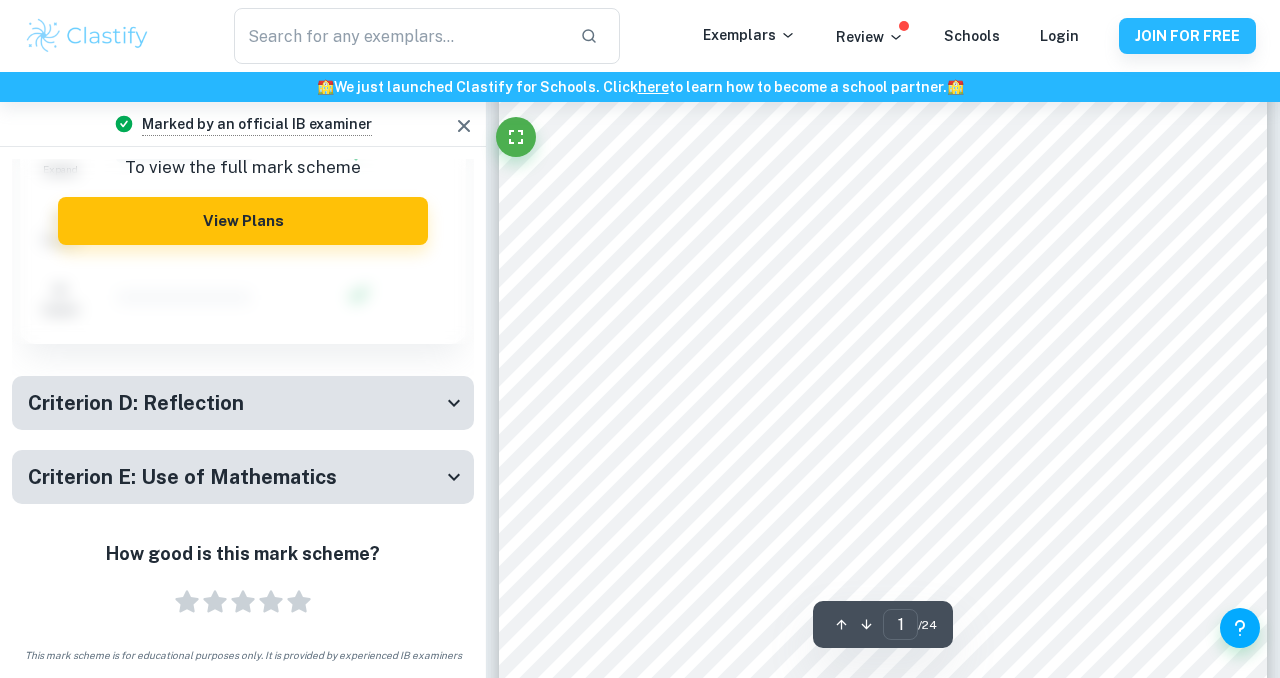 click on "Criterion D: Reflection" at bounding box center (235, 403) 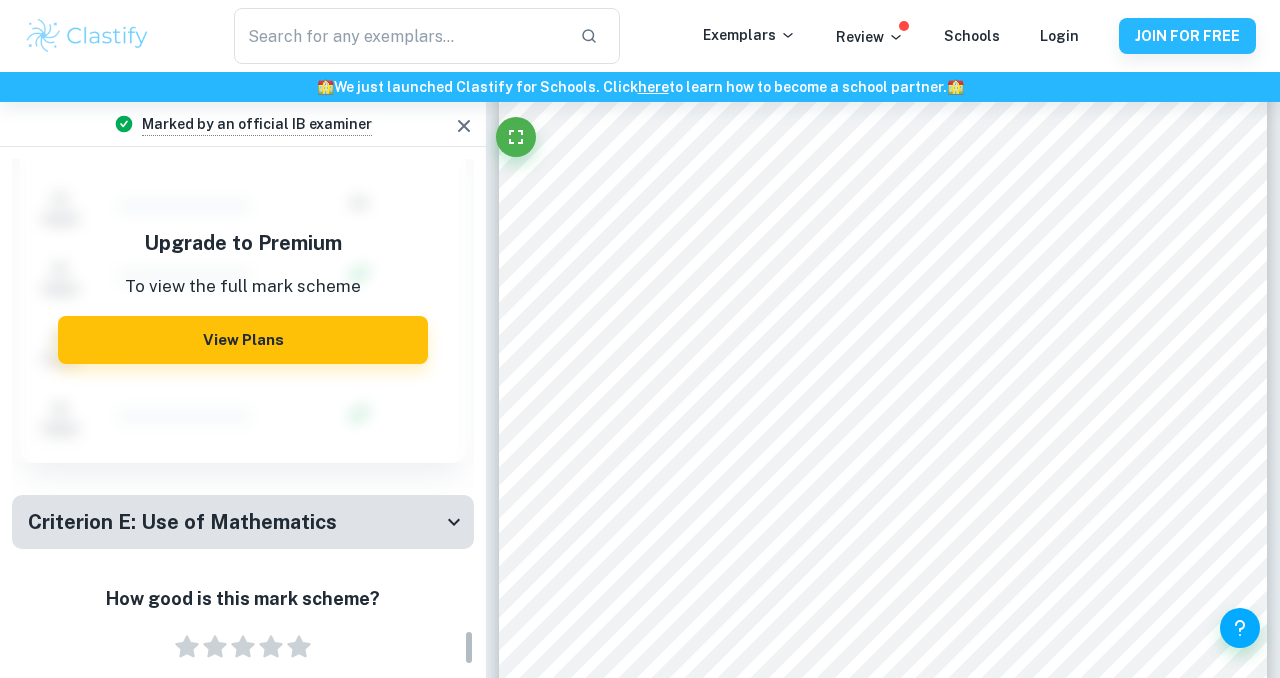 scroll, scrollTop: 6755, scrollLeft: 0, axis: vertical 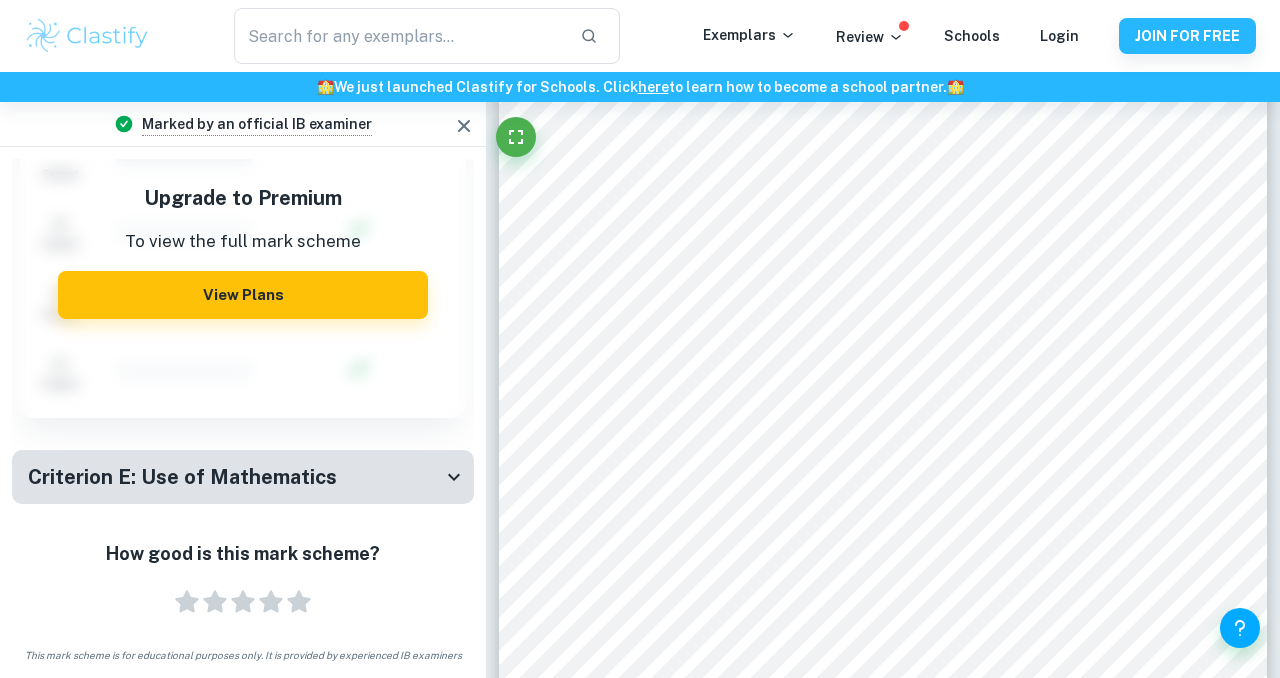 click on "Criterion E: Use of Mathematics Marks Received:  Criteria Correct Expand   Expand   Expand   Expand   Expand   Expand   Expand" at bounding box center [243, 487] 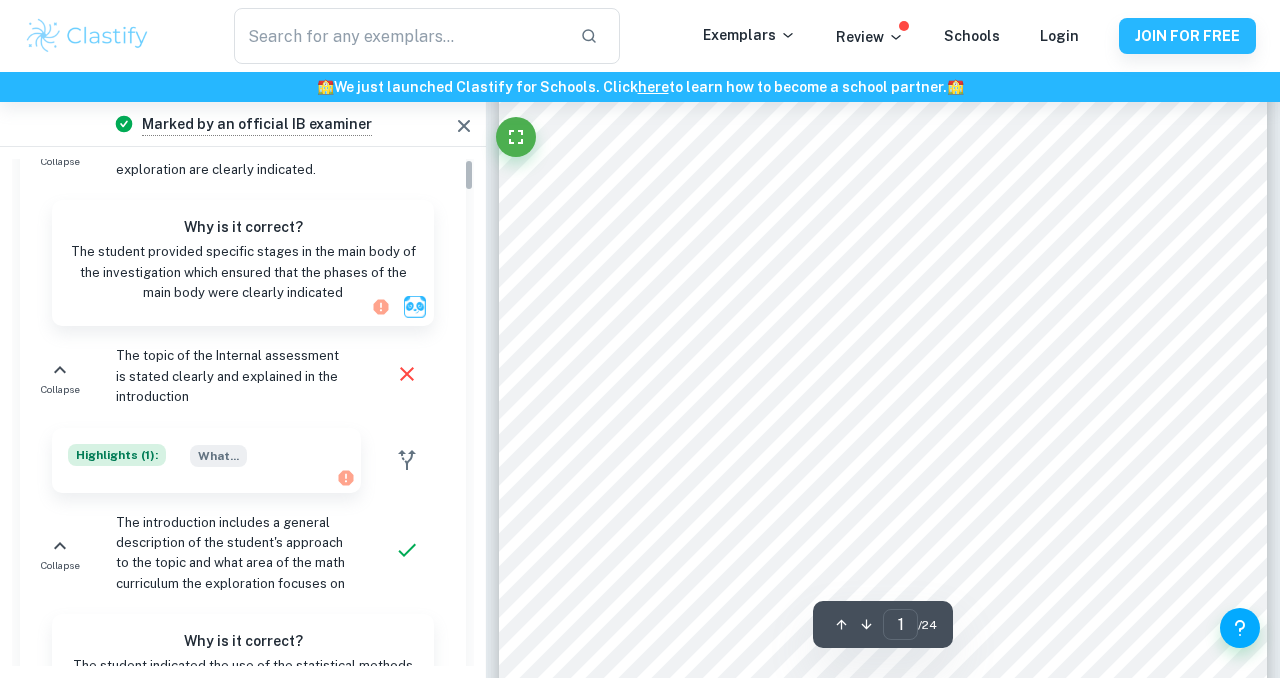 scroll, scrollTop: 0, scrollLeft: 0, axis: both 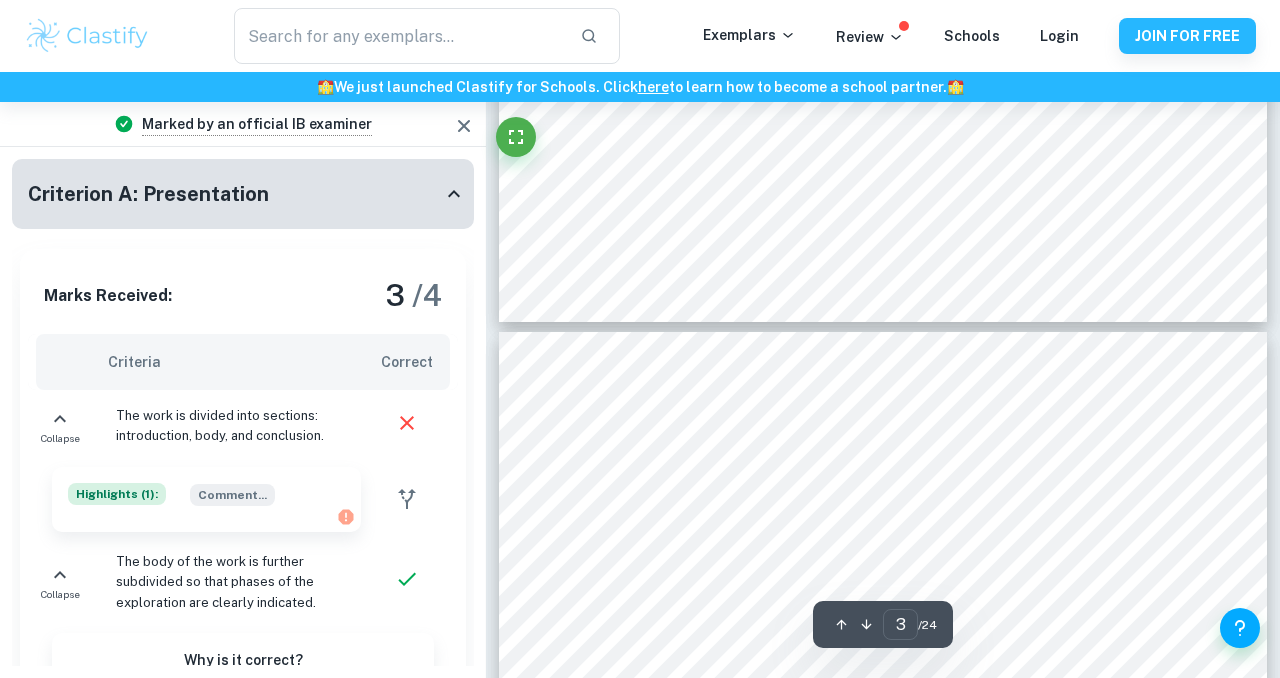type on "4" 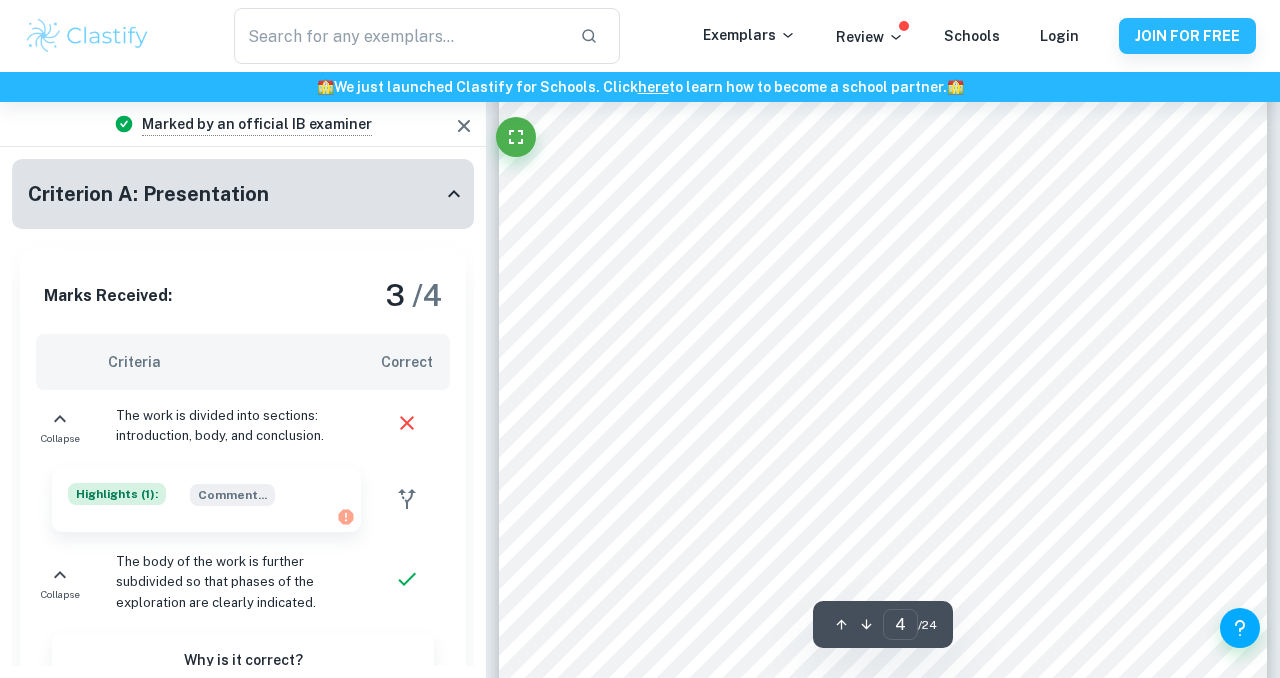 scroll, scrollTop: 3649, scrollLeft: 0, axis: vertical 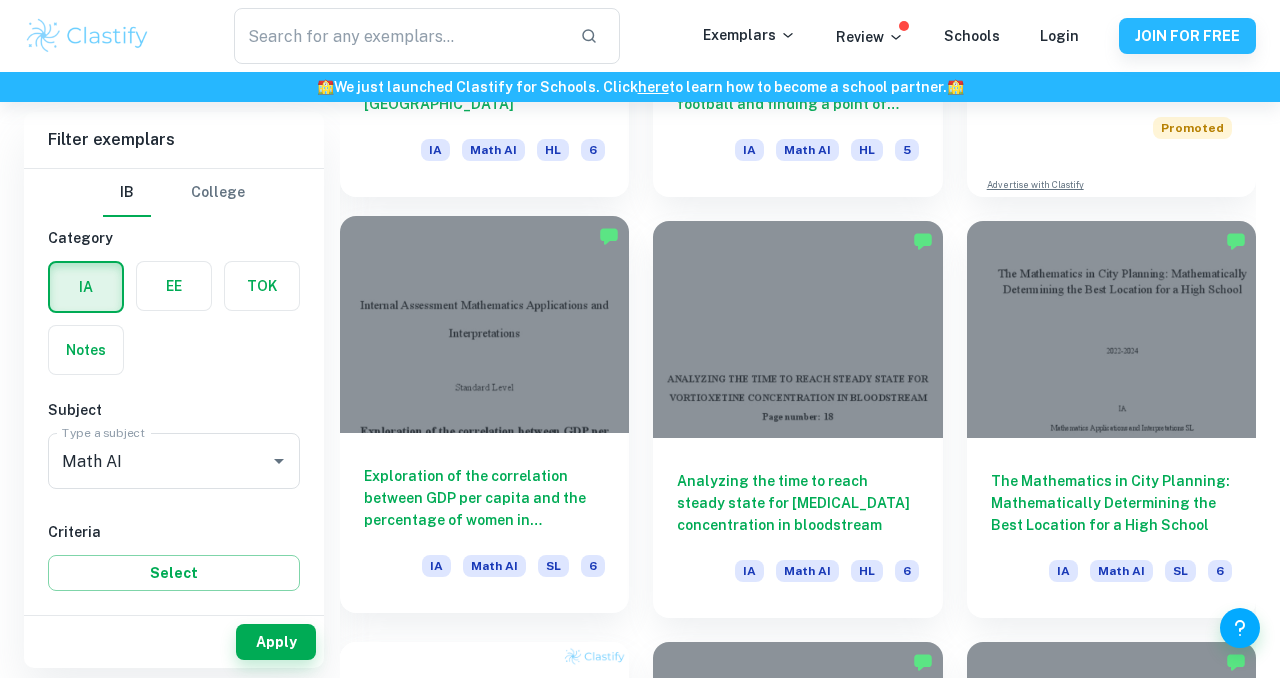 click at bounding box center (484, 324) 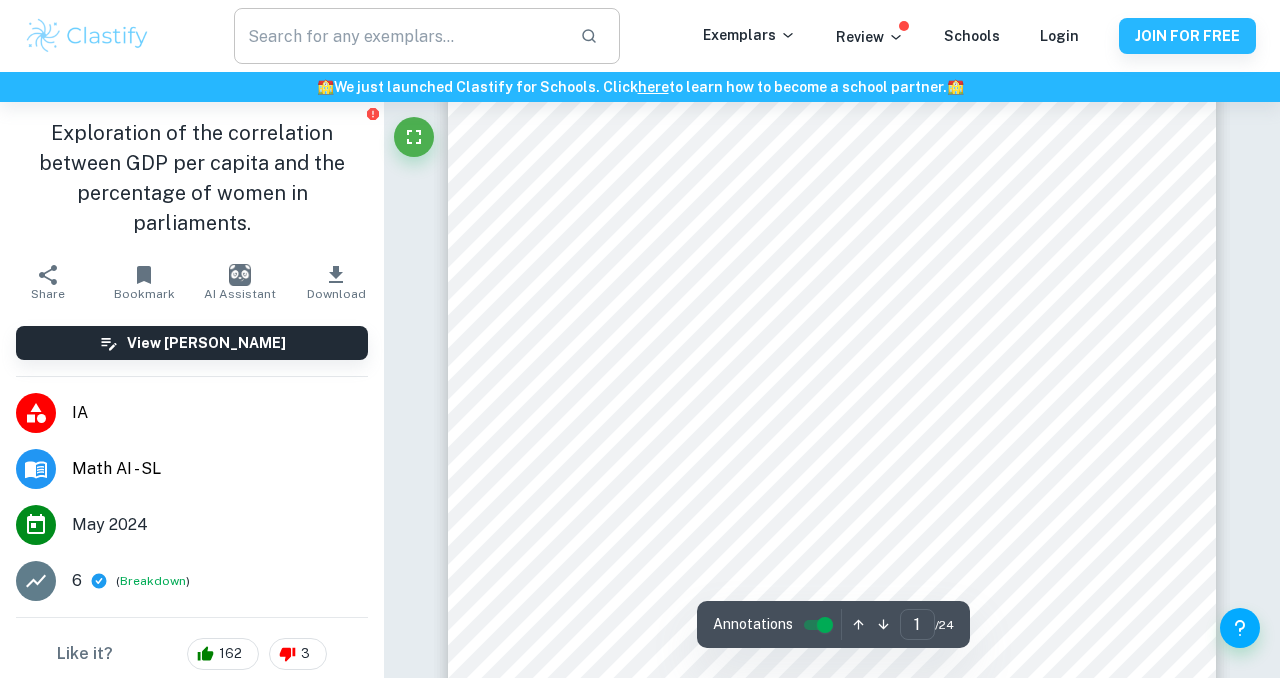 scroll, scrollTop: 235, scrollLeft: 0, axis: vertical 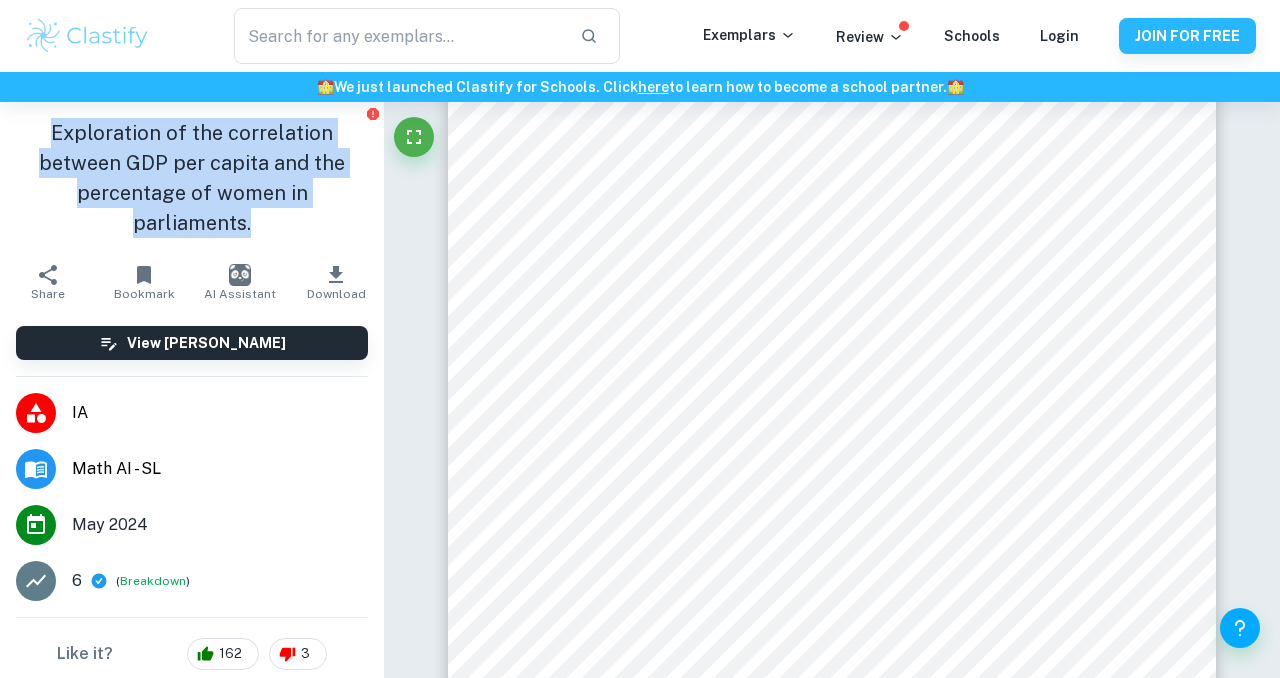 drag, startPoint x: 50, startPoint y: 132, endPoint x: 355, endPoint y: 222, distance: 318.0016 